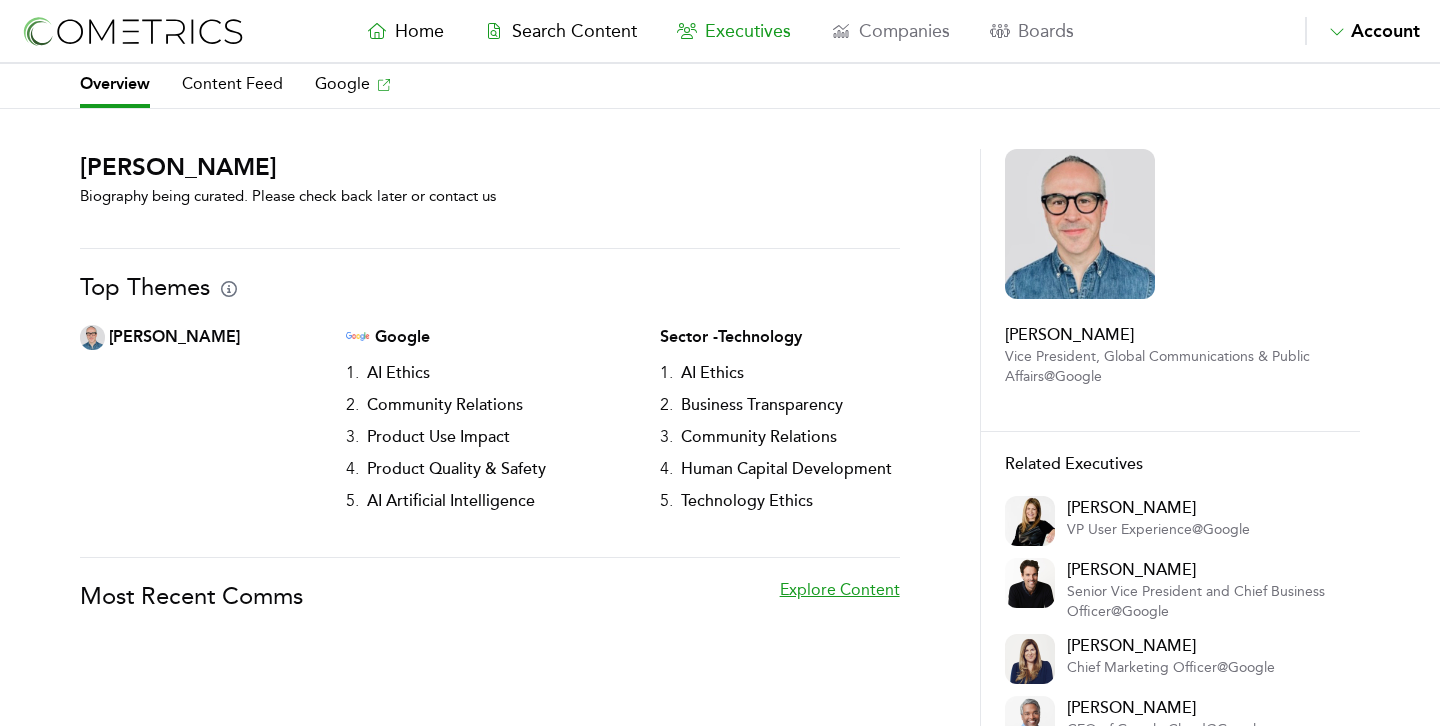 scroll, scrollTop: 0, scrollLeft: 0, axis: both 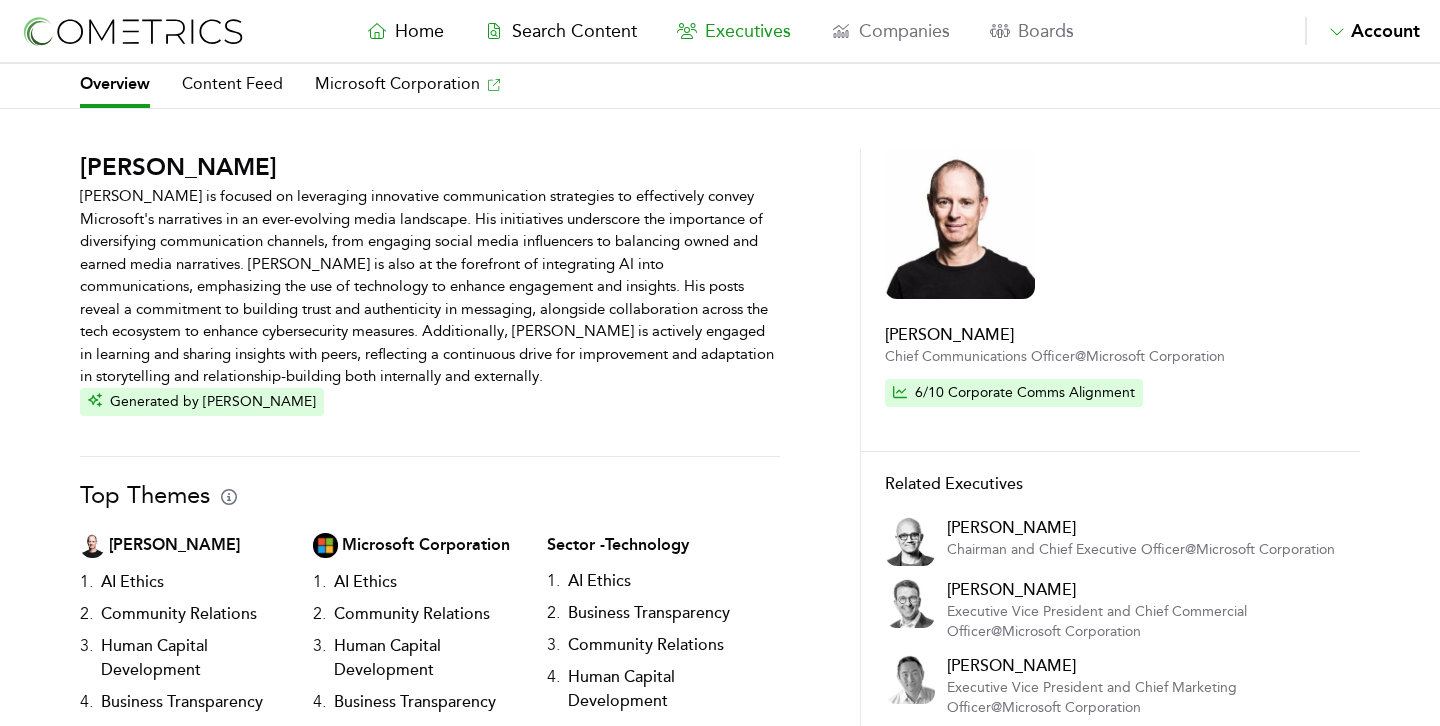 click on "Home Search Content Executives Companies Boards Saved Alerts Nominate Account Admin Panel Log Out Account Home Search Content Executives Companies Boards Saved Alerts Nominate Account Admin Panel Log Out" at bounding box center (720, 32) 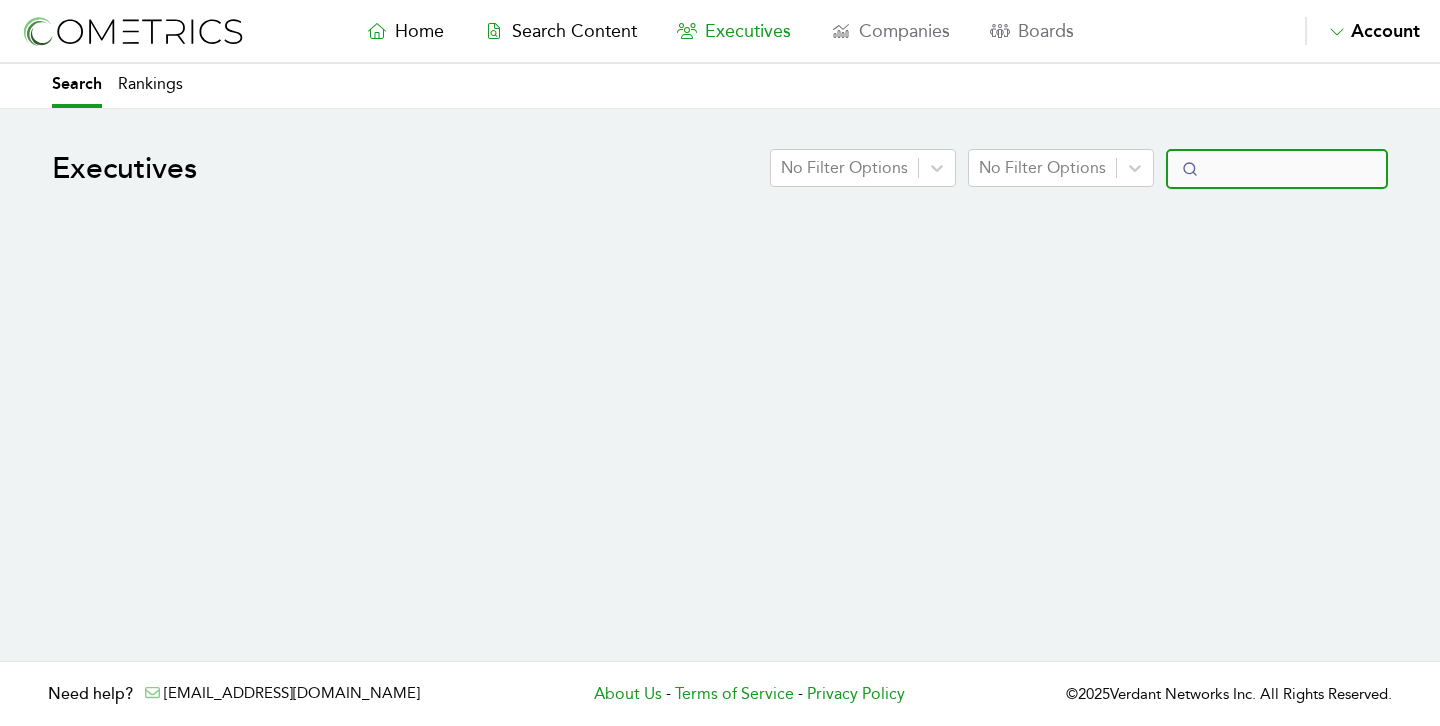 click at bounding box center [1277, 169] 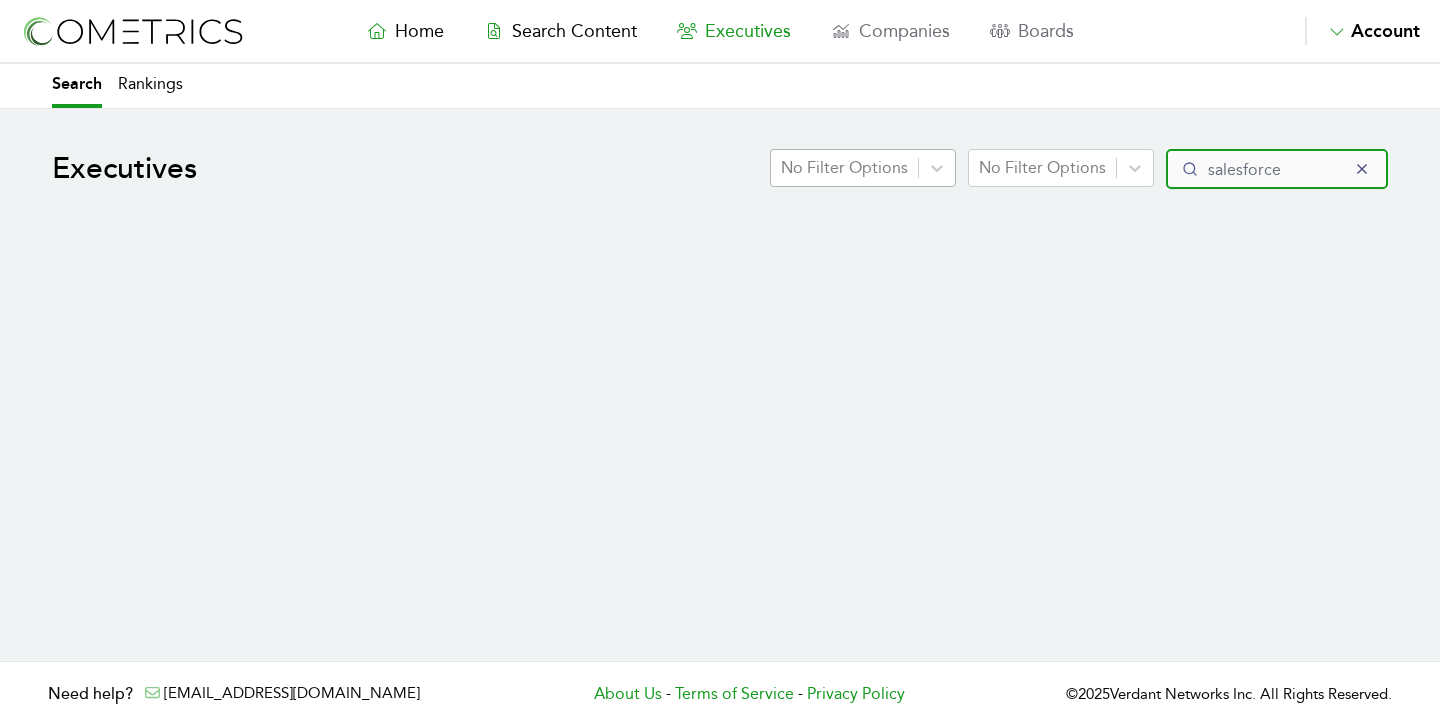 type on "salesforce" 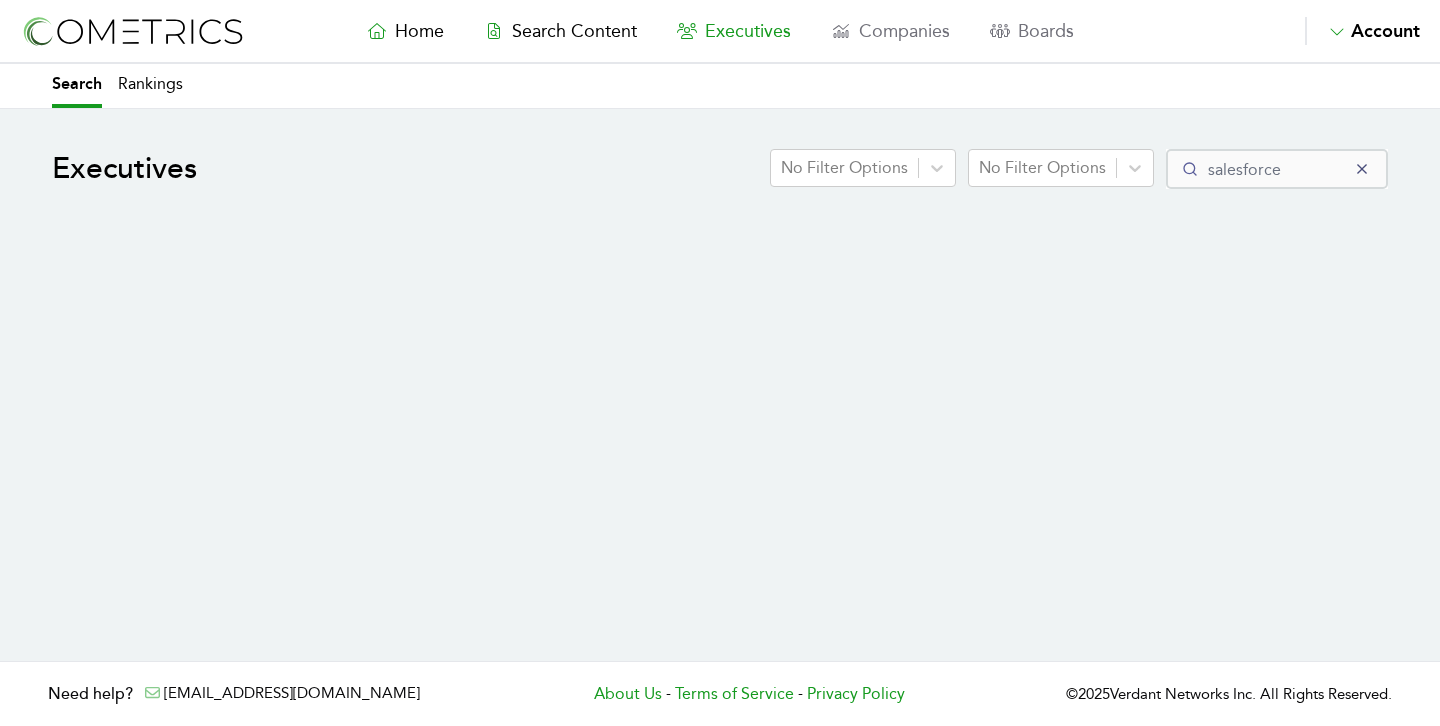 click on "Home Search Content Executives Companies Boards Saved Alerts Nominate Account Admin Panel Log Out Account Home Search Content Executives Companies Boards Saved Alerts Nominate Account Admin Panel Log Out" at bounding box center (720, 32) 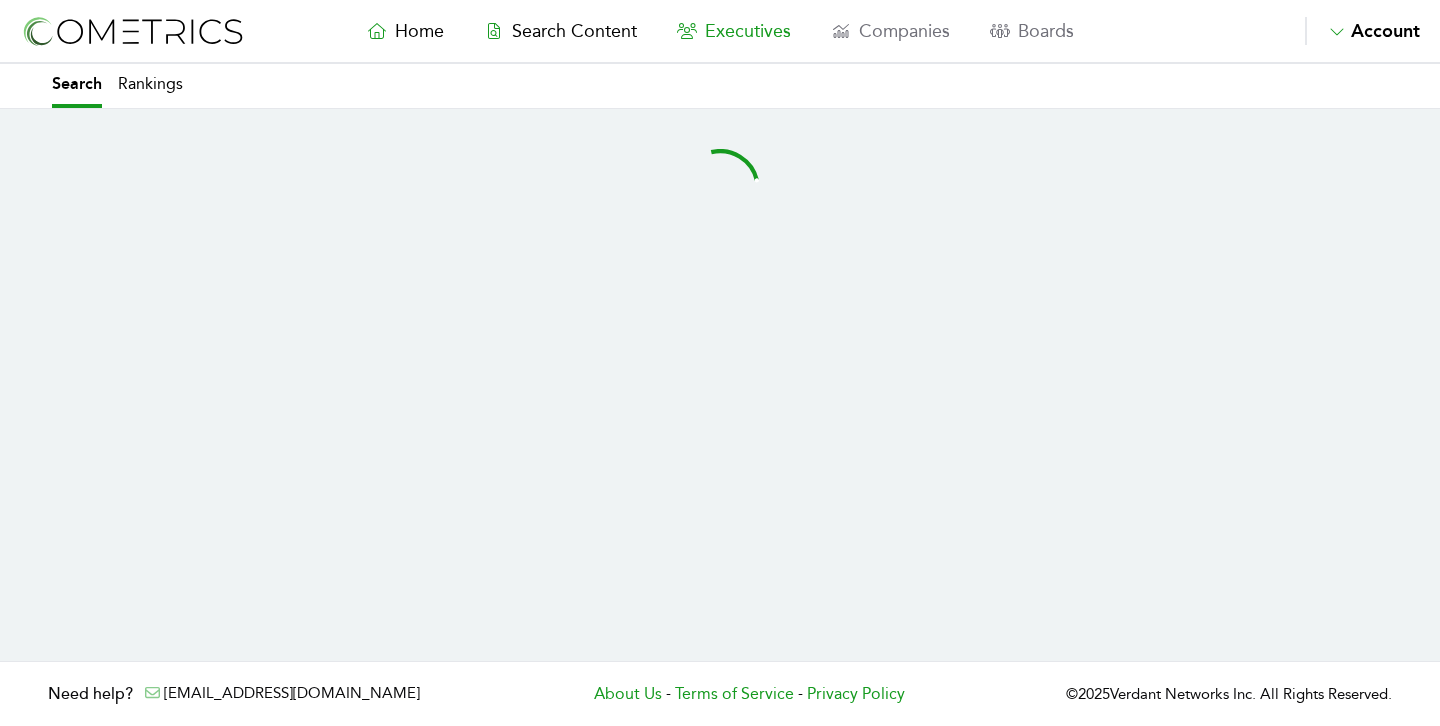 scroll, scrollTop: 0, scrollLeft: 0, axis: both 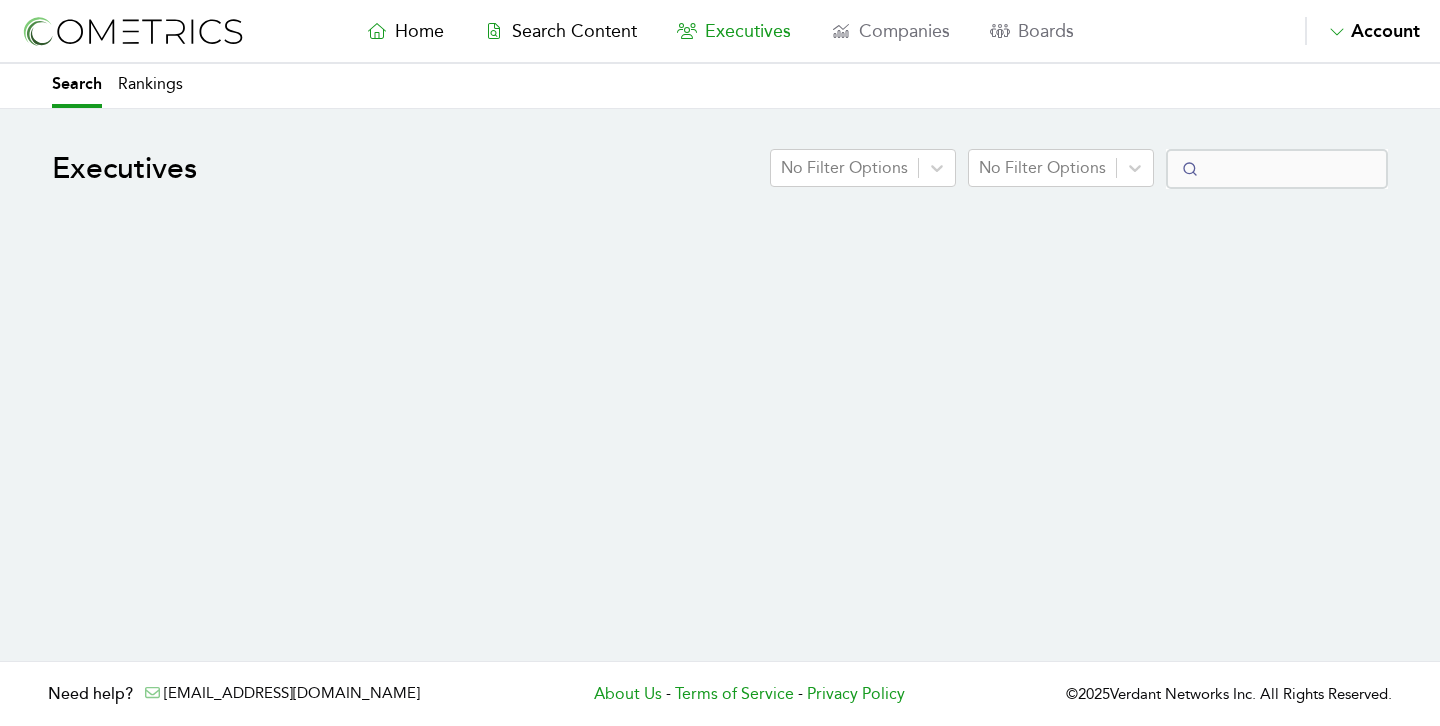select on "50" 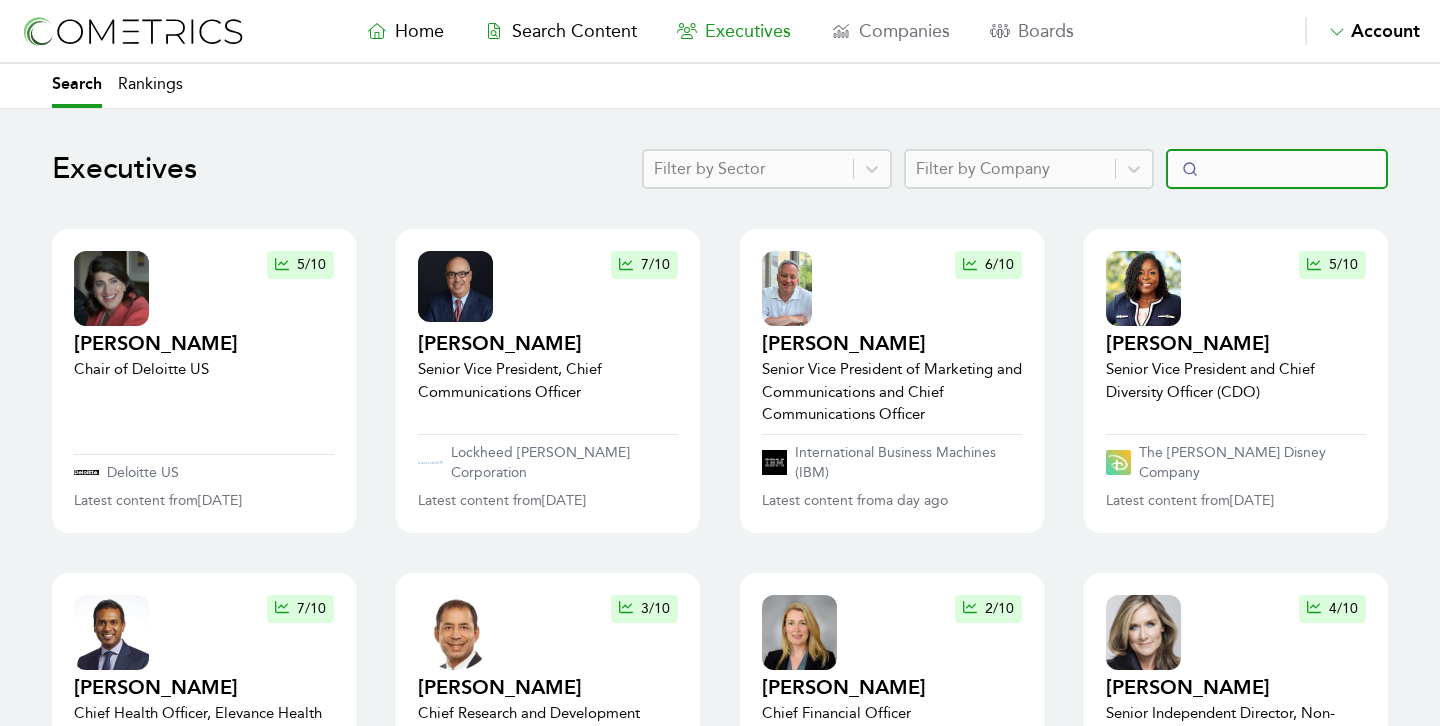 click at bounding box center (1277, 169) 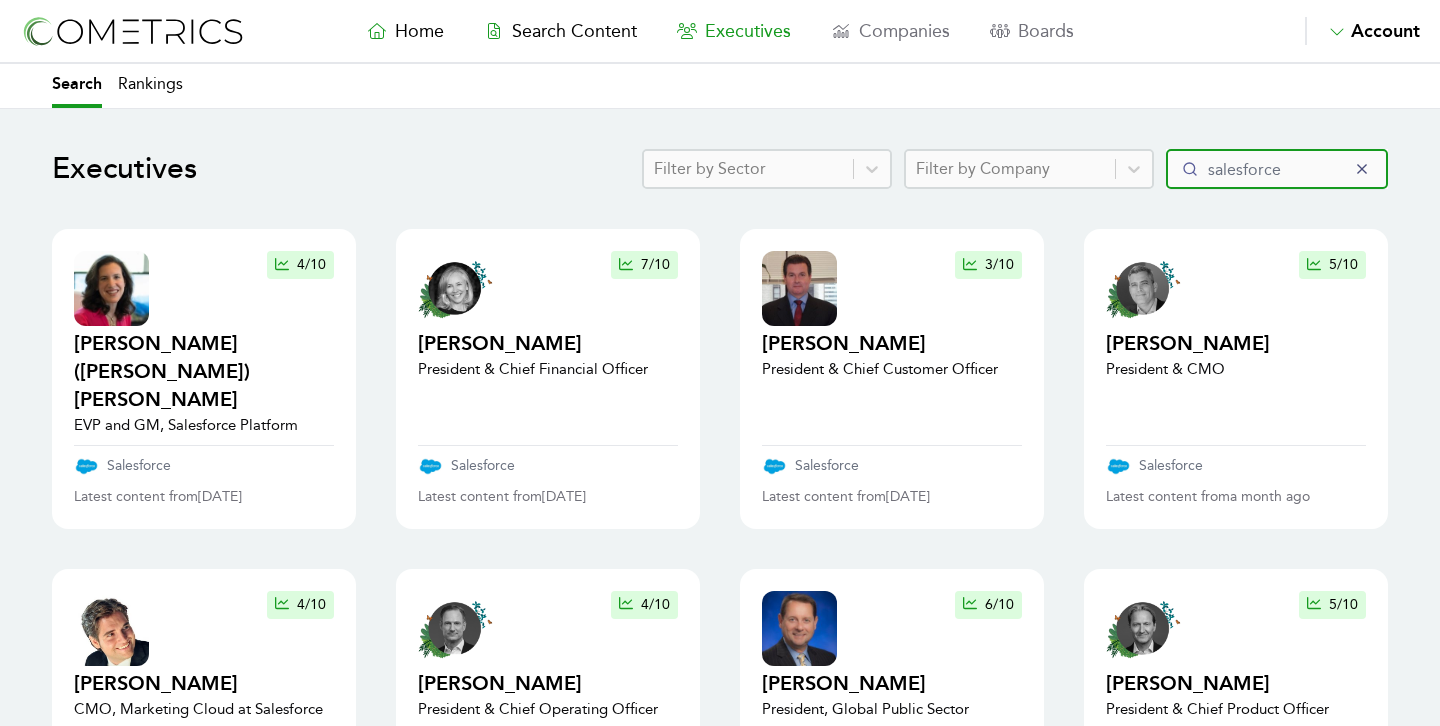 type on "salesforce" 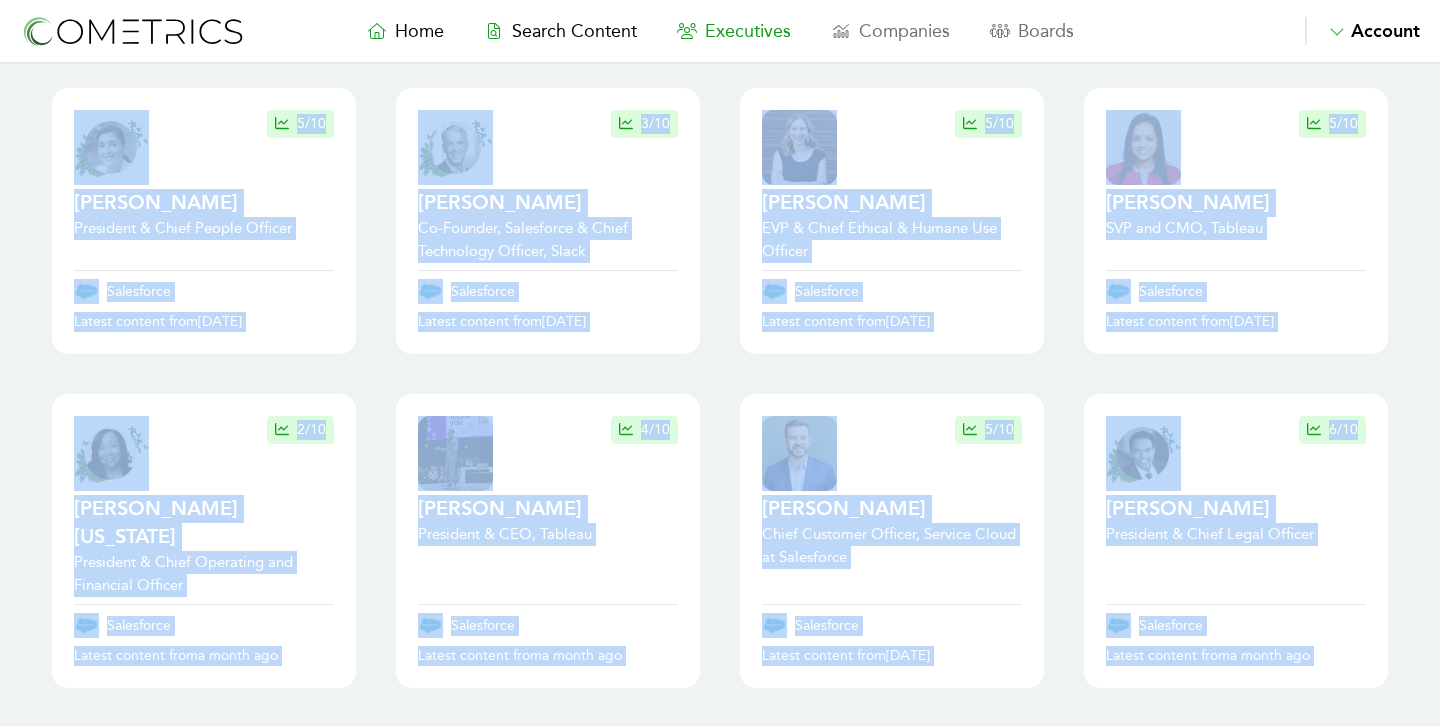 scroll, scrollTop: 1785, scrollLeft: 0, axis: vertical 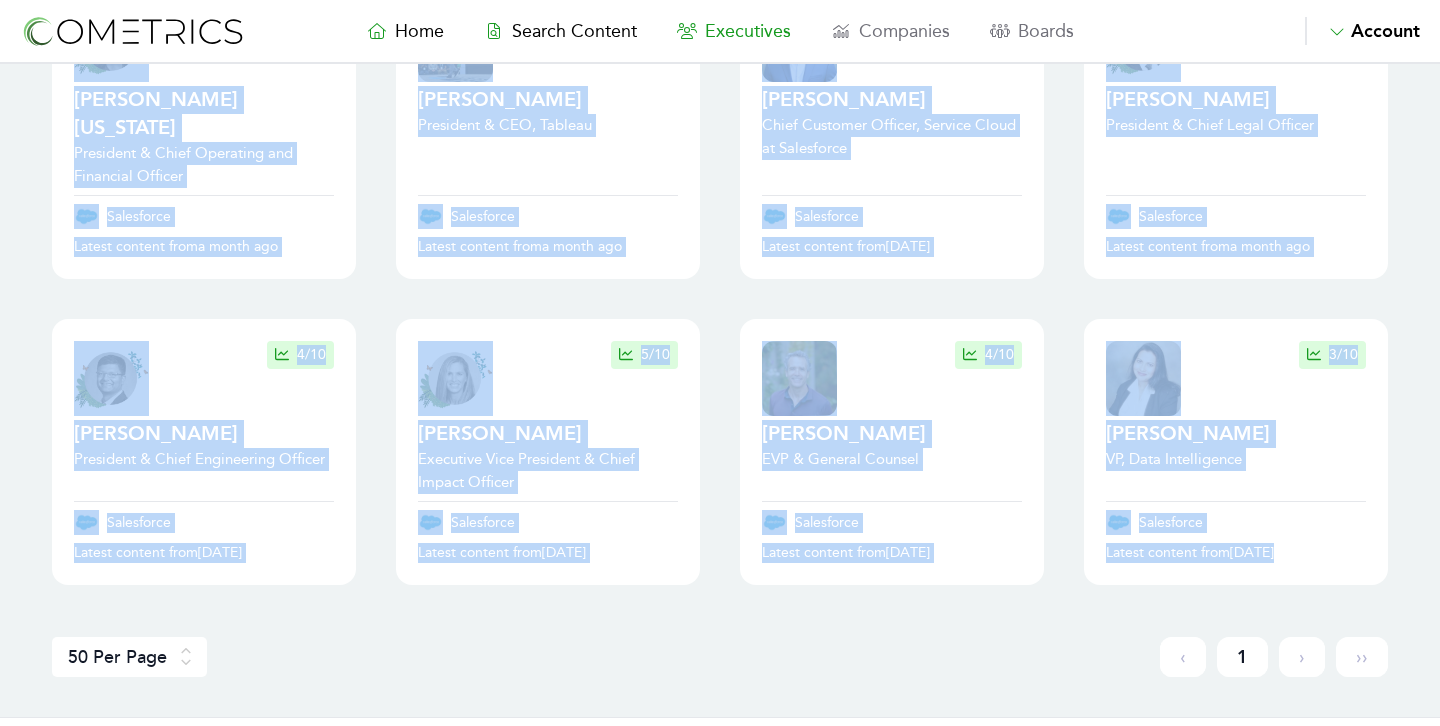 drag, startPoint x: 52, startPoint y: 313, endPoint x: 1340, endPoint y: 512, distance: 1303.2823 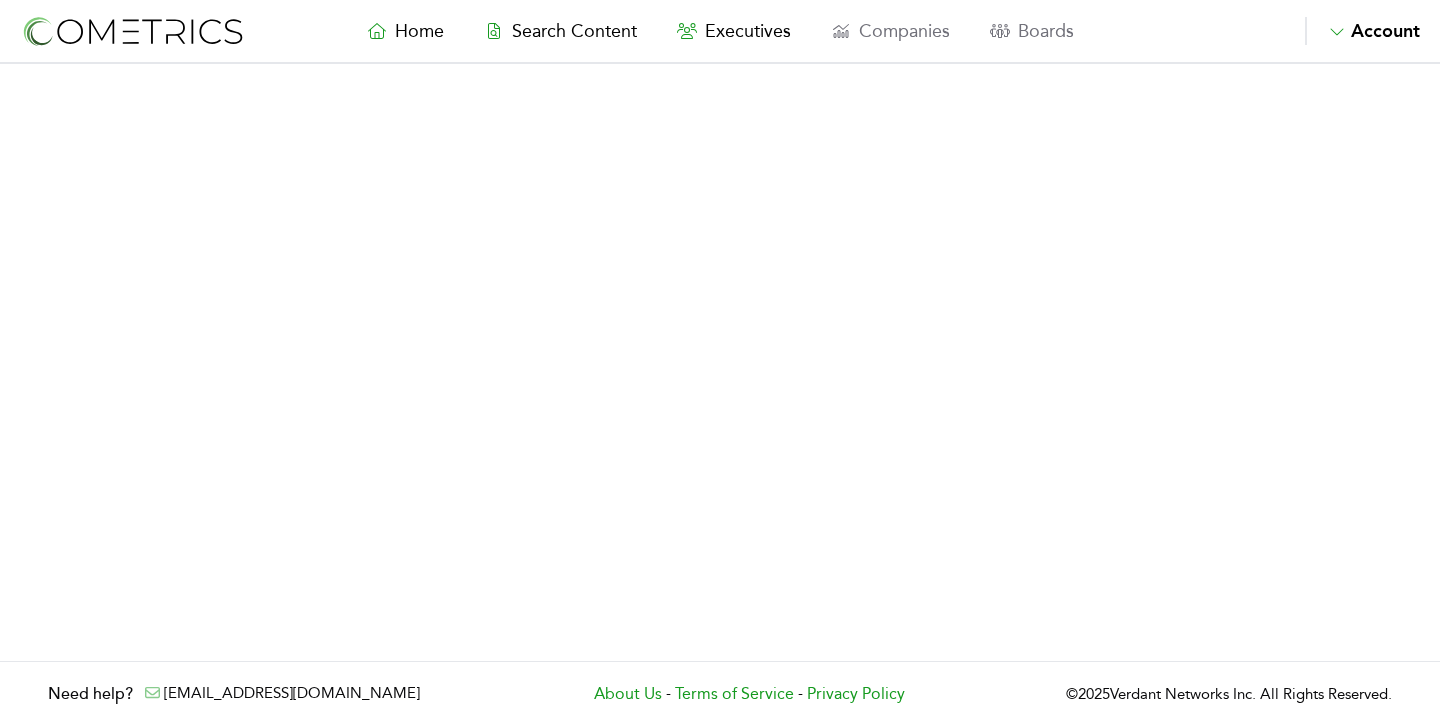 scroll, scrollTop: 0, scrollLeft: 0, axis: both 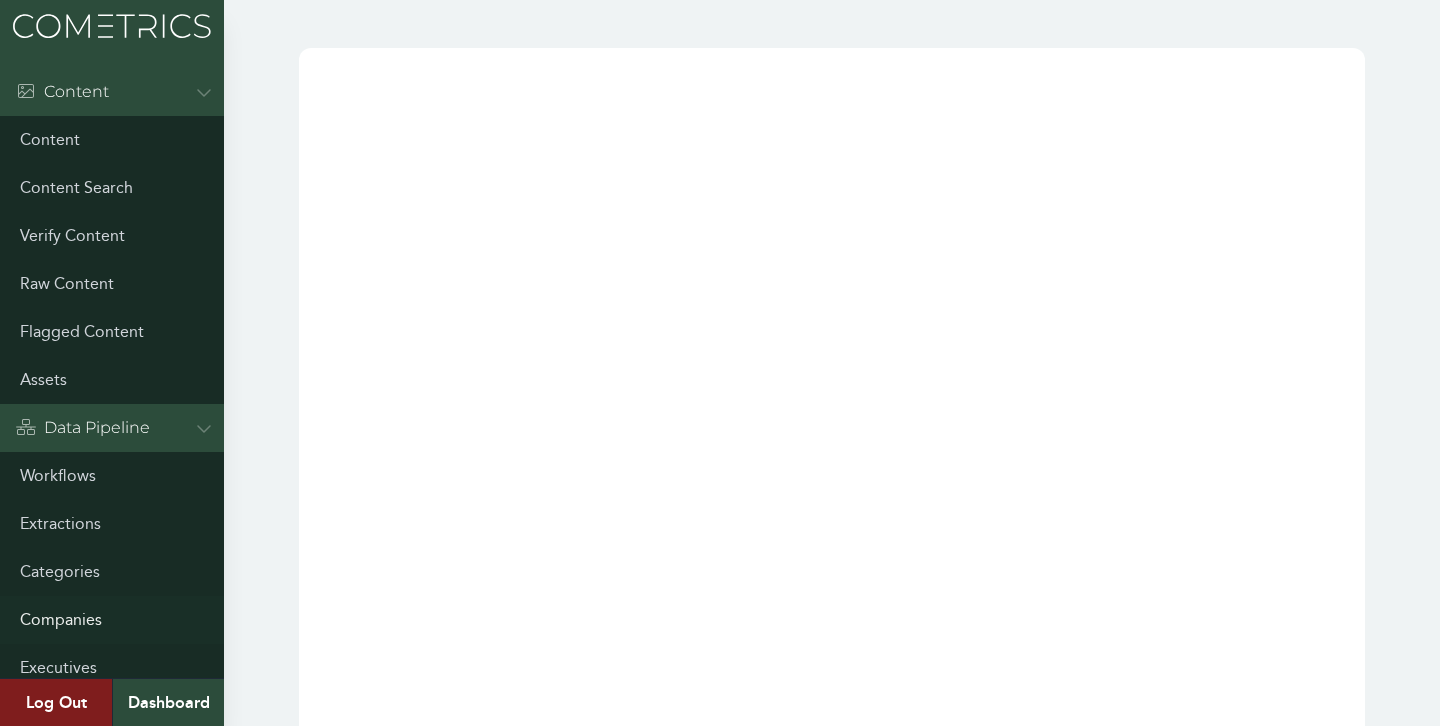 click on "Companies" at bounding box center [112, 620] 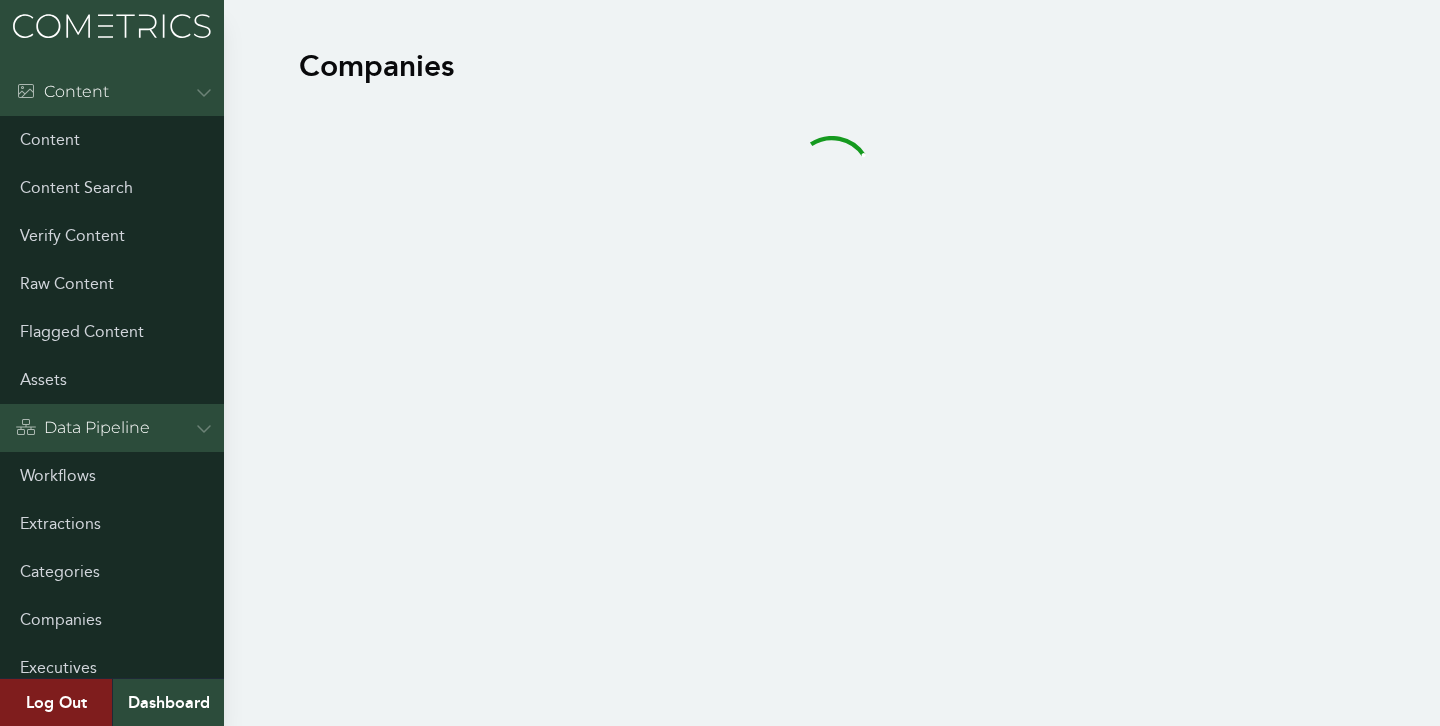 scroll, scrollTop: 0, scrollLeft: 0, axis: both 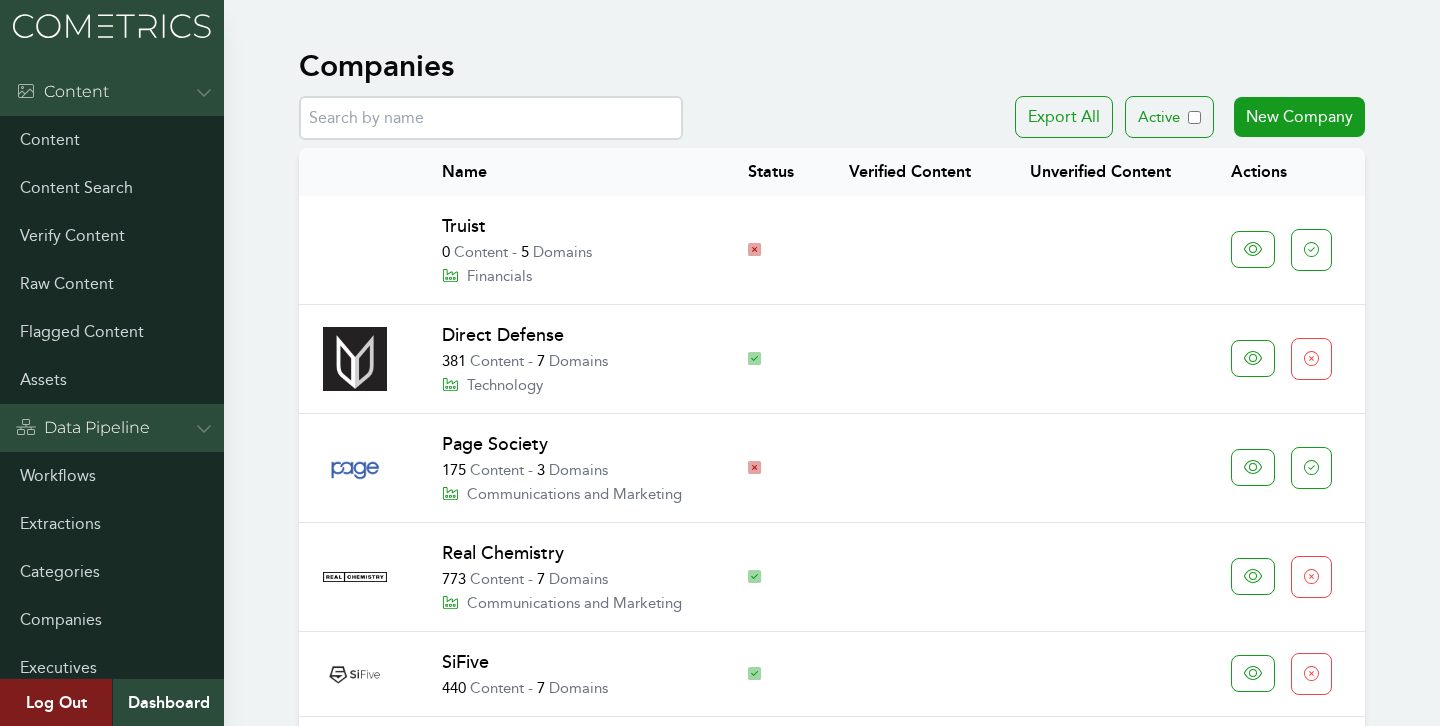 click at bounding box center [491, 118] 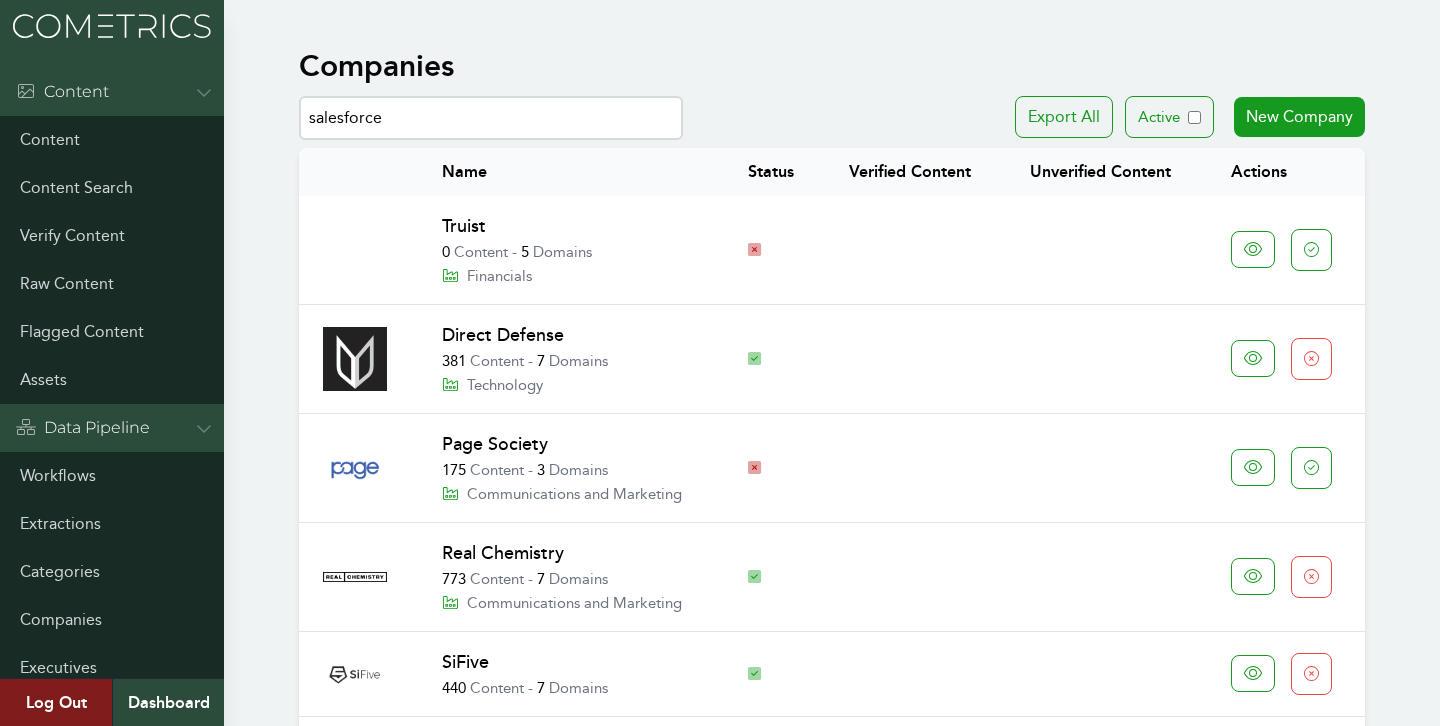 type on "salesforce" 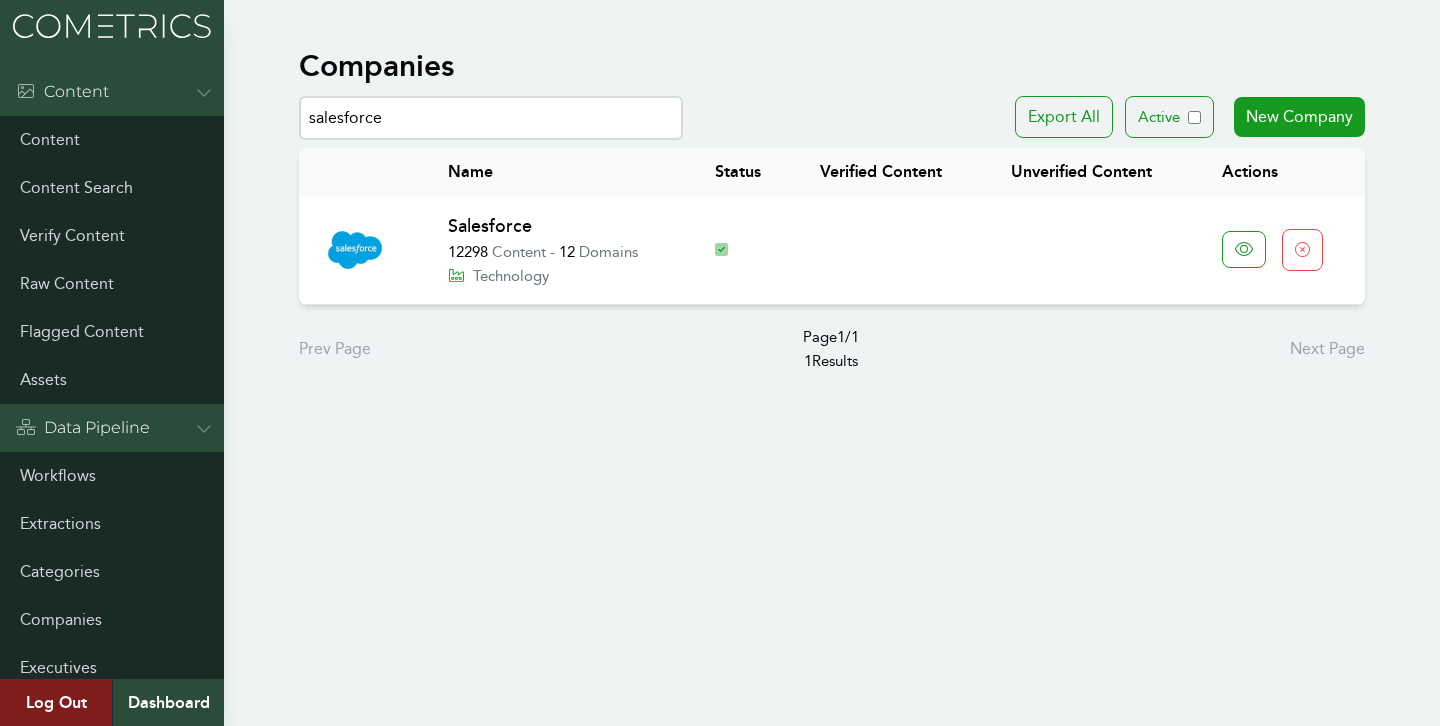 click on "Salesforce" at bounding box center [490, 226] 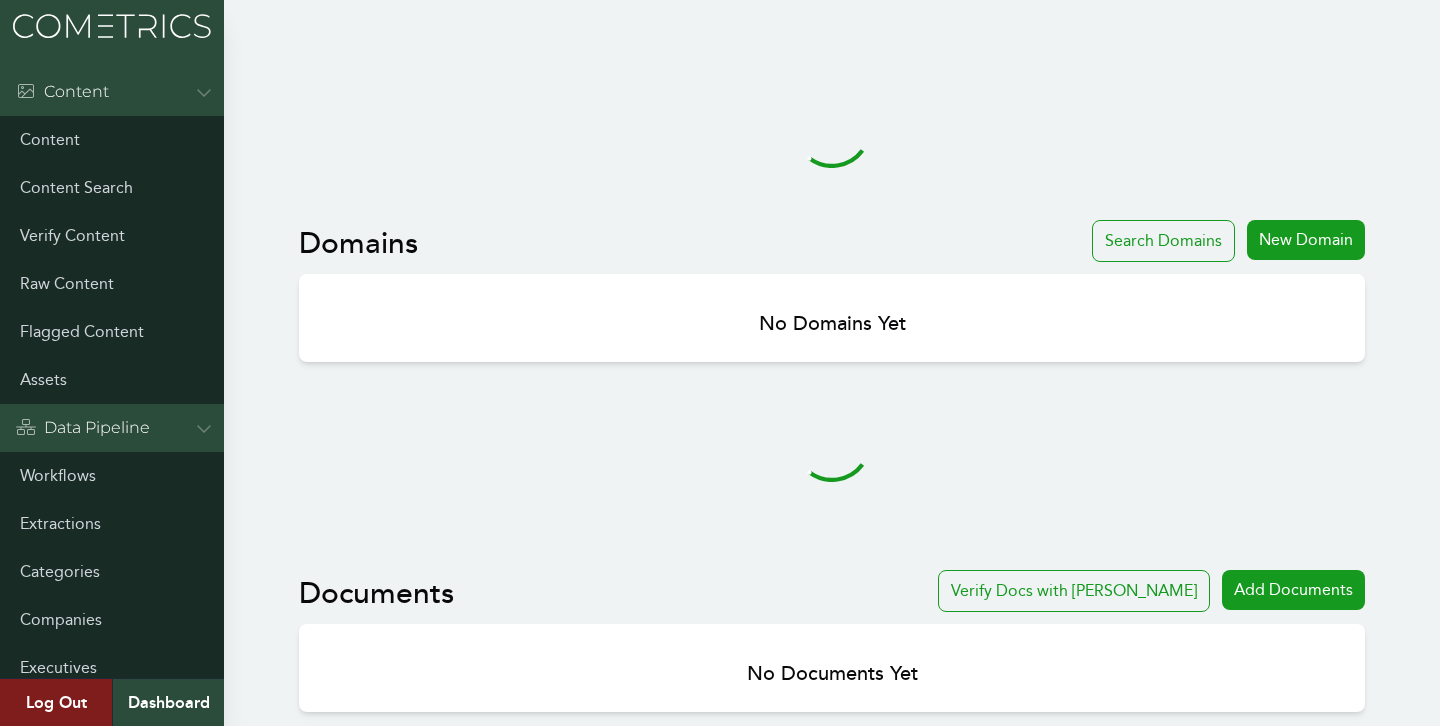 scroll, scrollTop: 0, scrollLeft: 0, axis: both 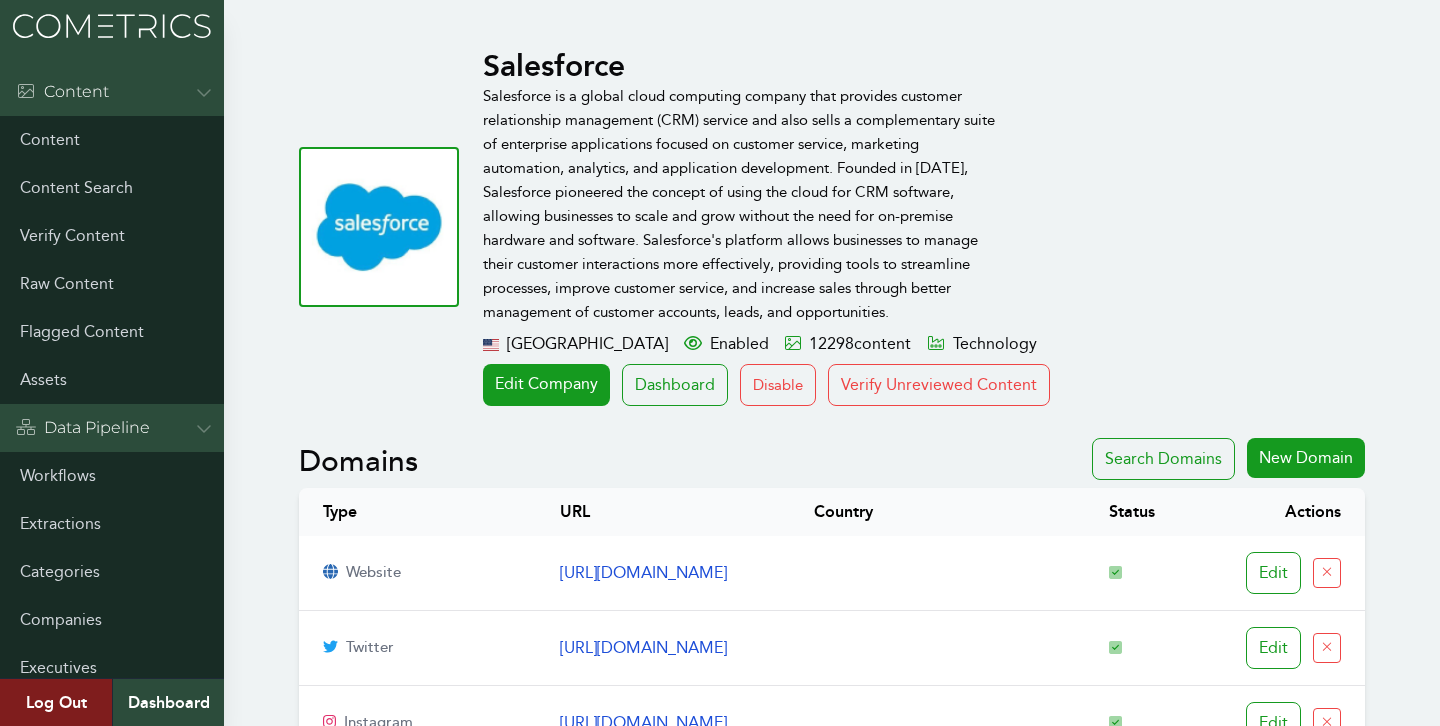 click on "Salesforce Salesforce is a global cloud computing company that provides customer relationship management (CRM) service and also sells a complementary suite of enterprise applications focused on customer service, marketing automation, analytics, and application development. Founded in 1999, Salesforce pioneered the concept of using the cloud for CRM software, allowing businesses to scale and grow without the need for on-premise hardware and software. Salesforce's platform allows businesses to manage their customer interactions more effectively, providing tools to streamline processes, improve customer service, and increase sales through better management of customer accounts, leads, and opportunities. United States of America Enabled 12298  content Technology Edit Company Dashboard Disable Verify Unreviewed Content Search for URLs Salesforce https://salesforce.com Search Domains Search Domains New Domain Type URL Country Status Actions website Edit Edit" at bounding box center [720, 1234] 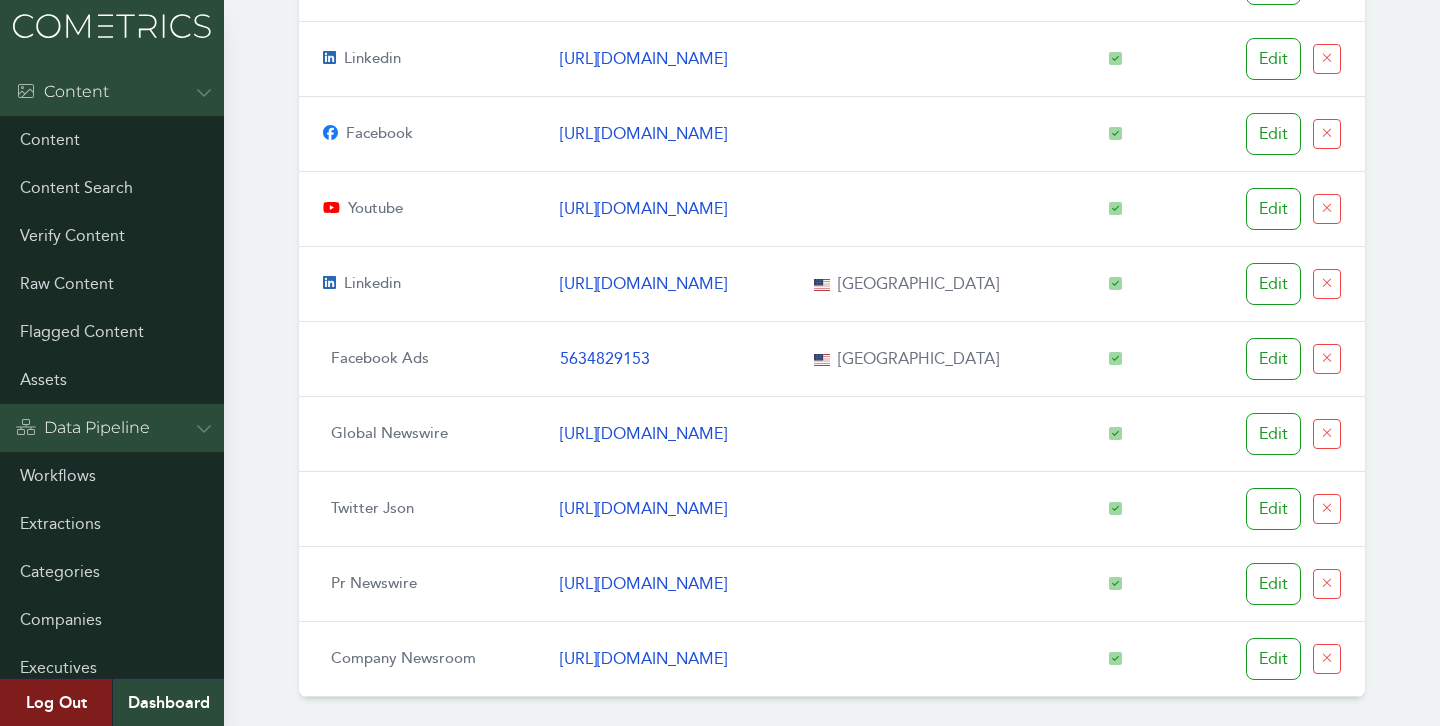 scroll, scrollTop: 777, scrollLeft: 0, axis: vertical 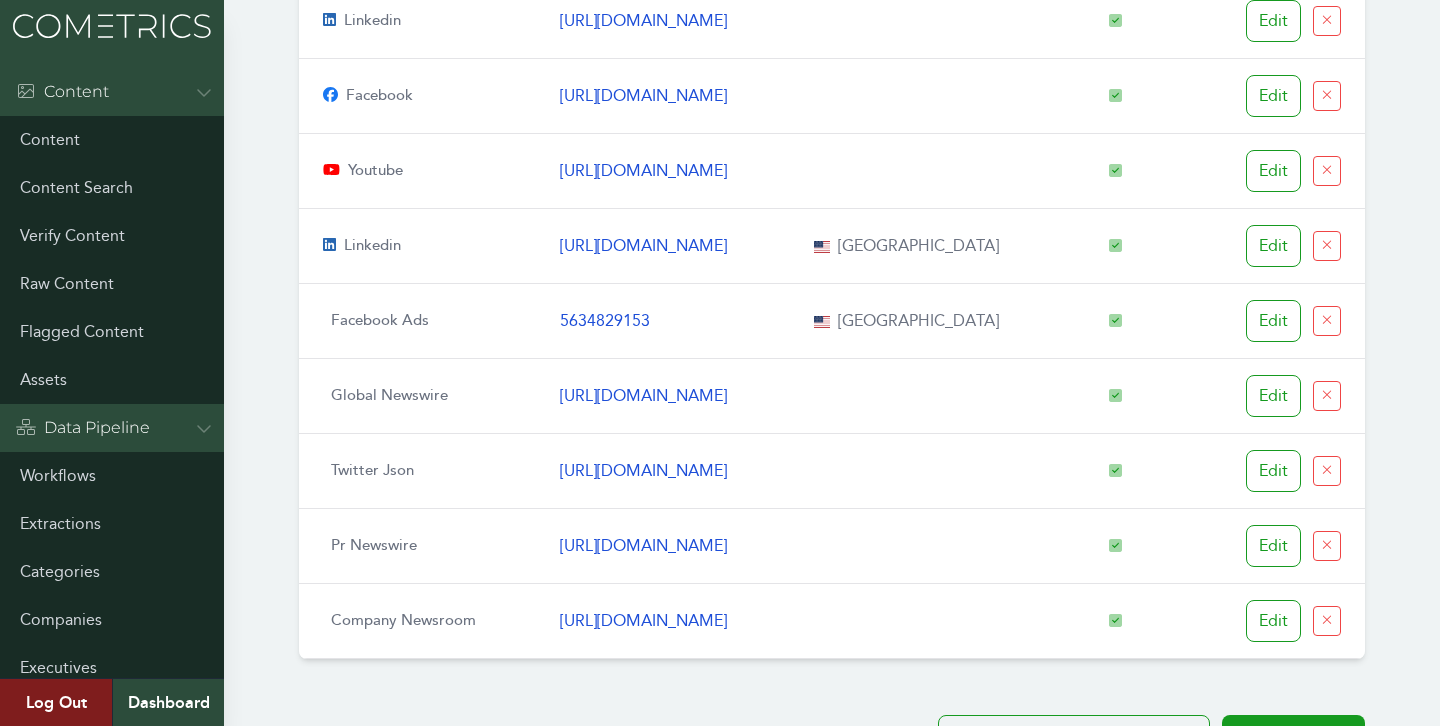 click on "Salesforce Salesforce is a global cloud computing company that provides customer relationship management (CRM) service and also sells a complementary suite of enterprise applications focused on customer service, marketing automation, analytics, and application development. Founded in 1999, Salesforce pioneered the concept of using the cloud for CRM software, allowing businesses to scale and grow without the need for on-premise hardware and software. Salesforce's platform allows businesses to manage their customer interactions more effectively, providing tools to streamline processes, improve customer service, and increase sales through better management of customer accounts, leads, and opportunities. United States of America Enabled 12298  content Technology Edit Company Dashboard Disable Verify Unreviewed Content Search for URLs Salesforce https://salesforce.com Search Domains Search Domains New Domain Type URL Country Status Actions website Edit Edit 3" at bounding box center (720, 3882) 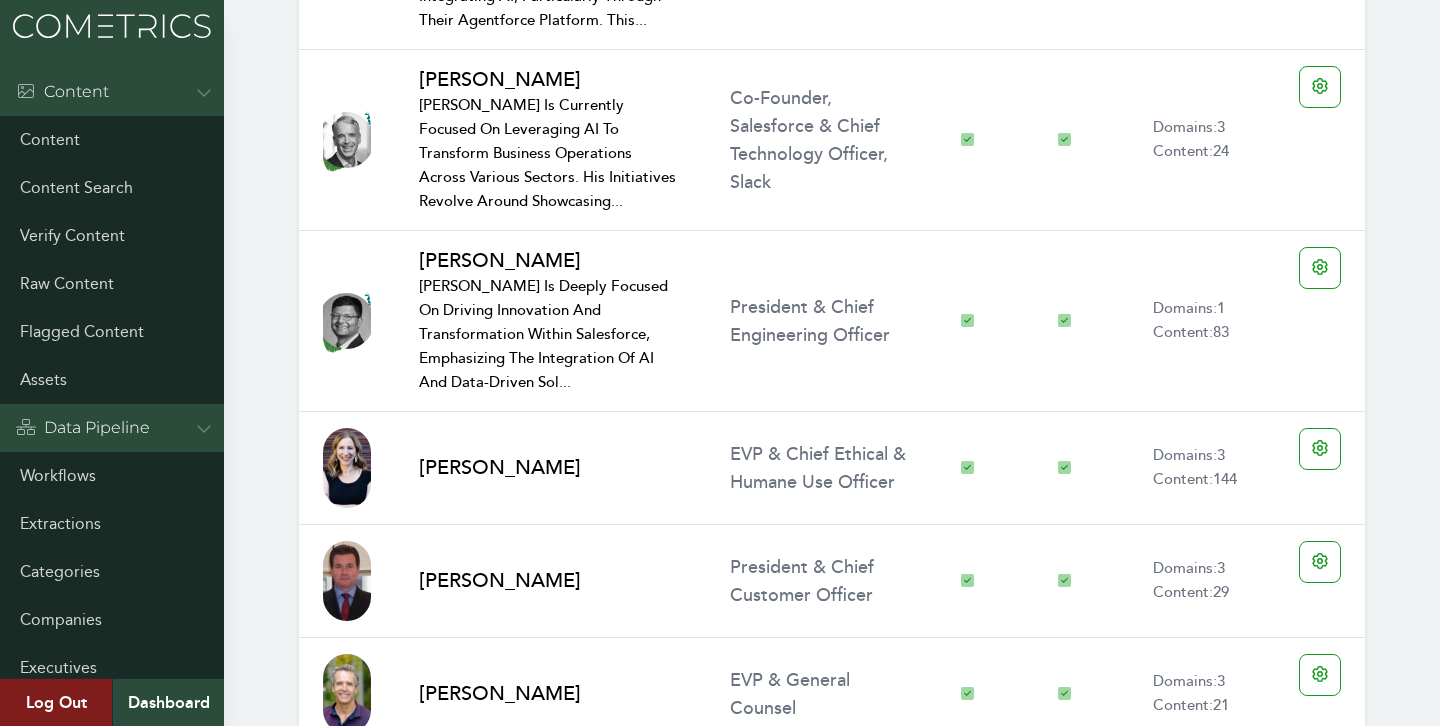 scroll, scrollTop: 3751, scrollLeft: 0, axis: vertical 